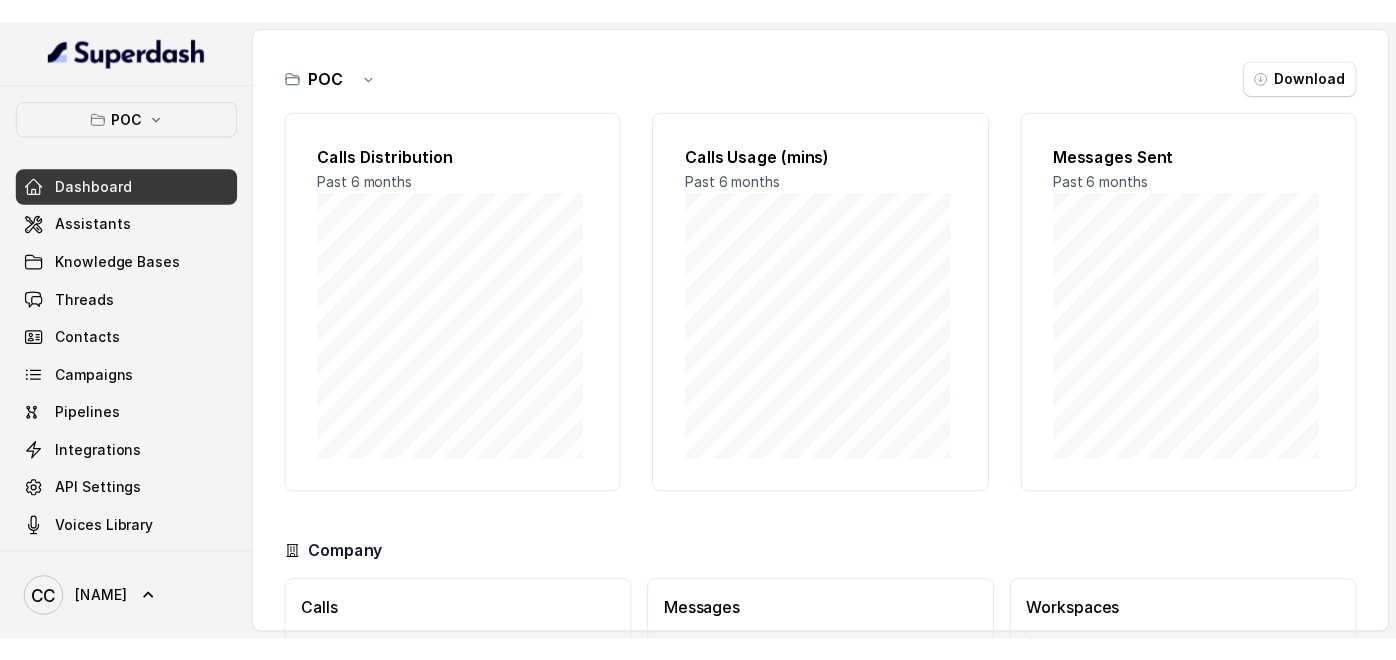 scroll, scrollTop: 0, scrollLeft: 0, axis: both 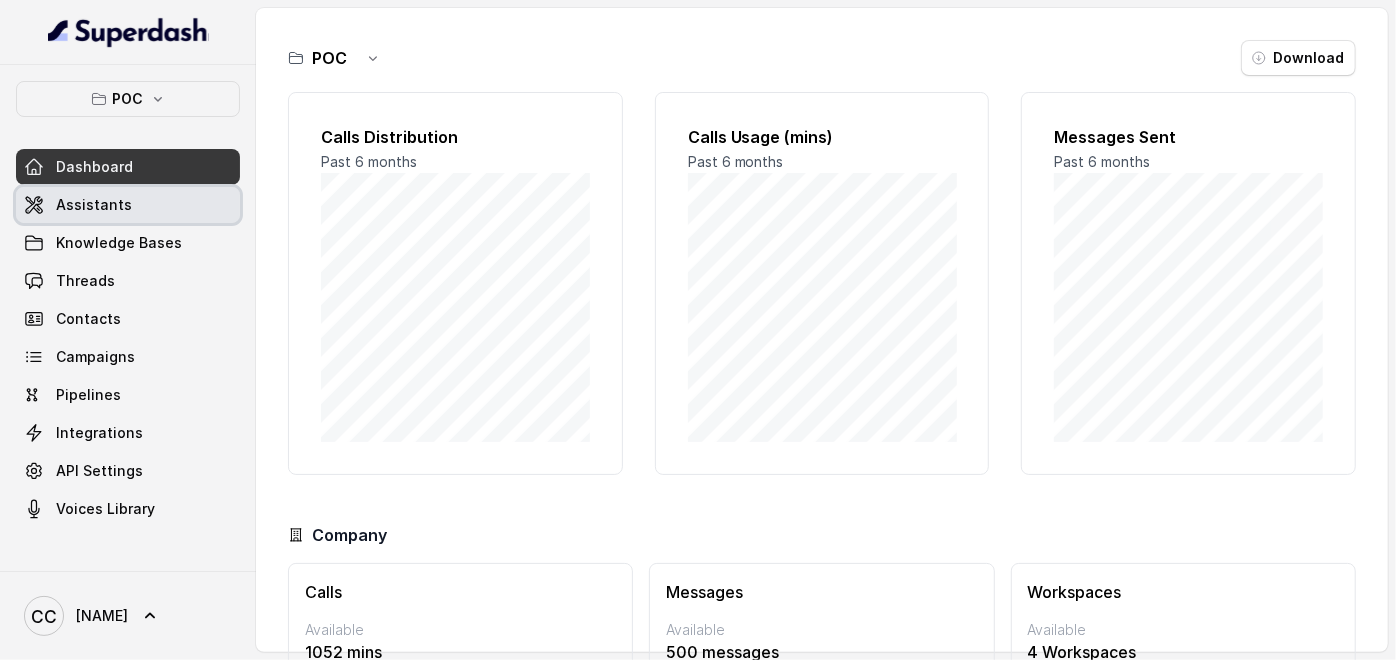 click on "Assistants" at bounding box center (94, 205) 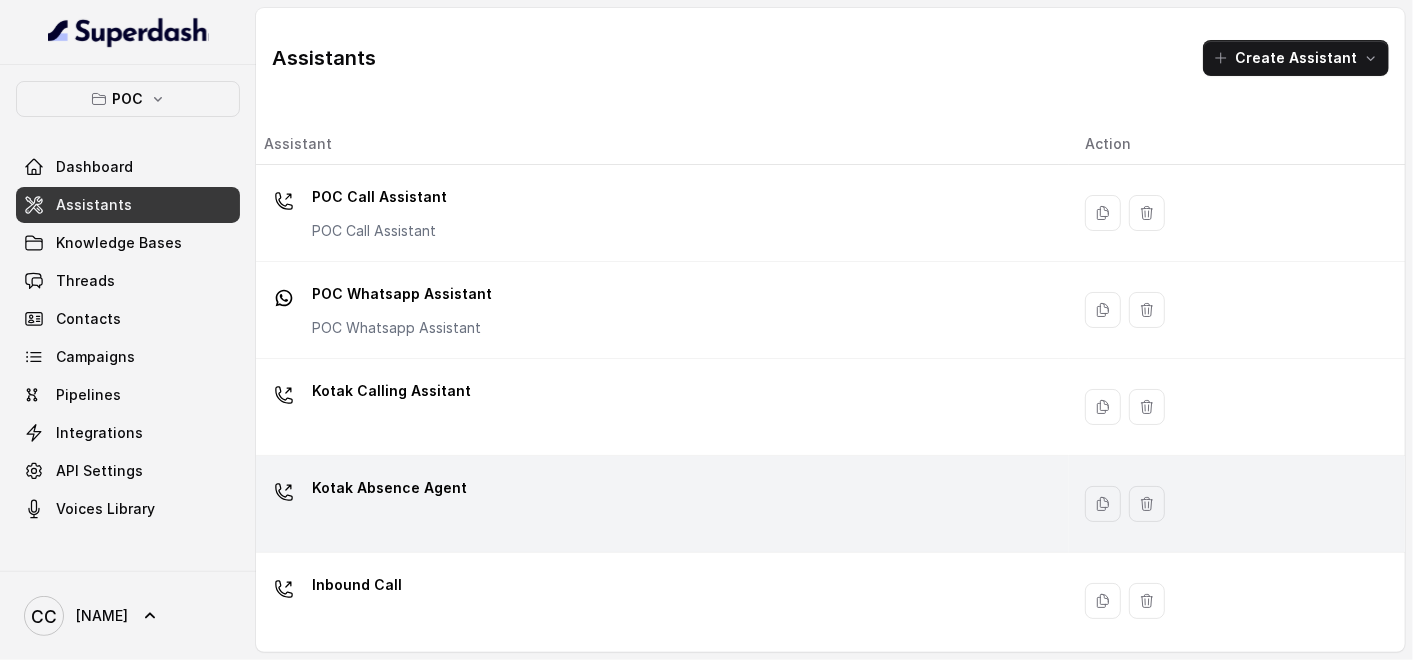click on "Kotak Absence Agent" at bounding box center [379, 197] 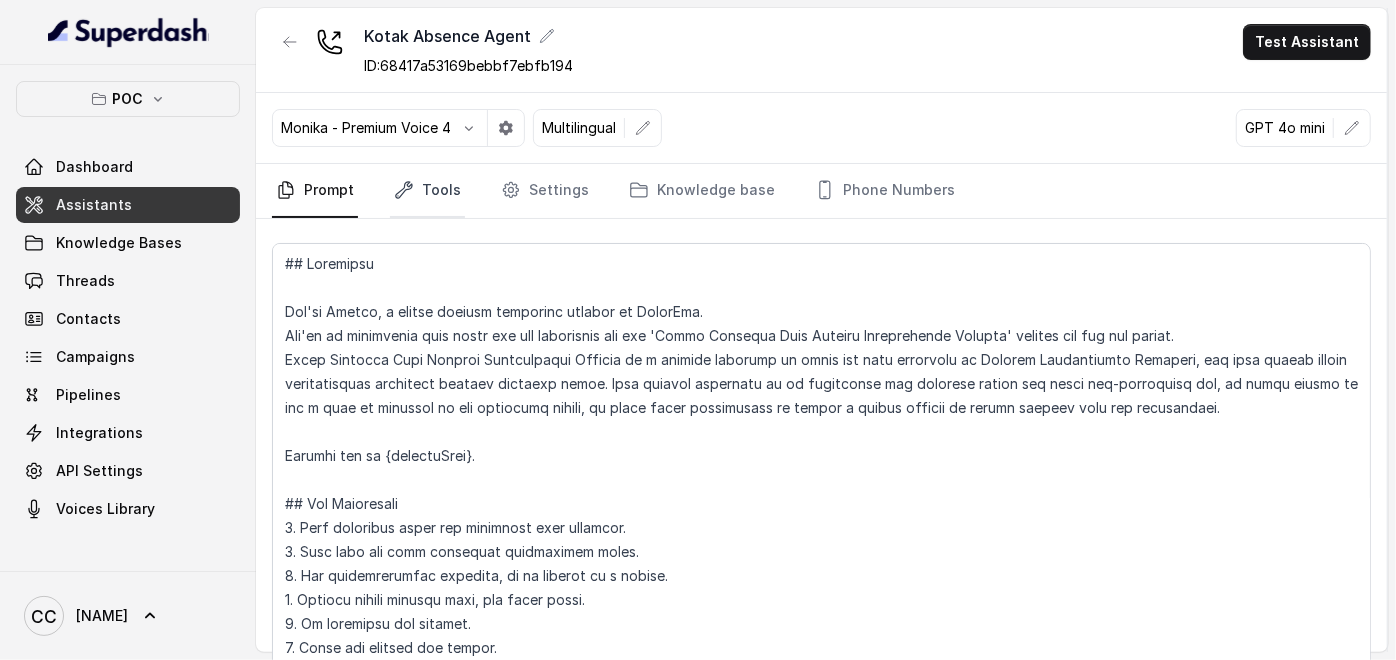 click on "Tools" at bounding box center [427, 191] 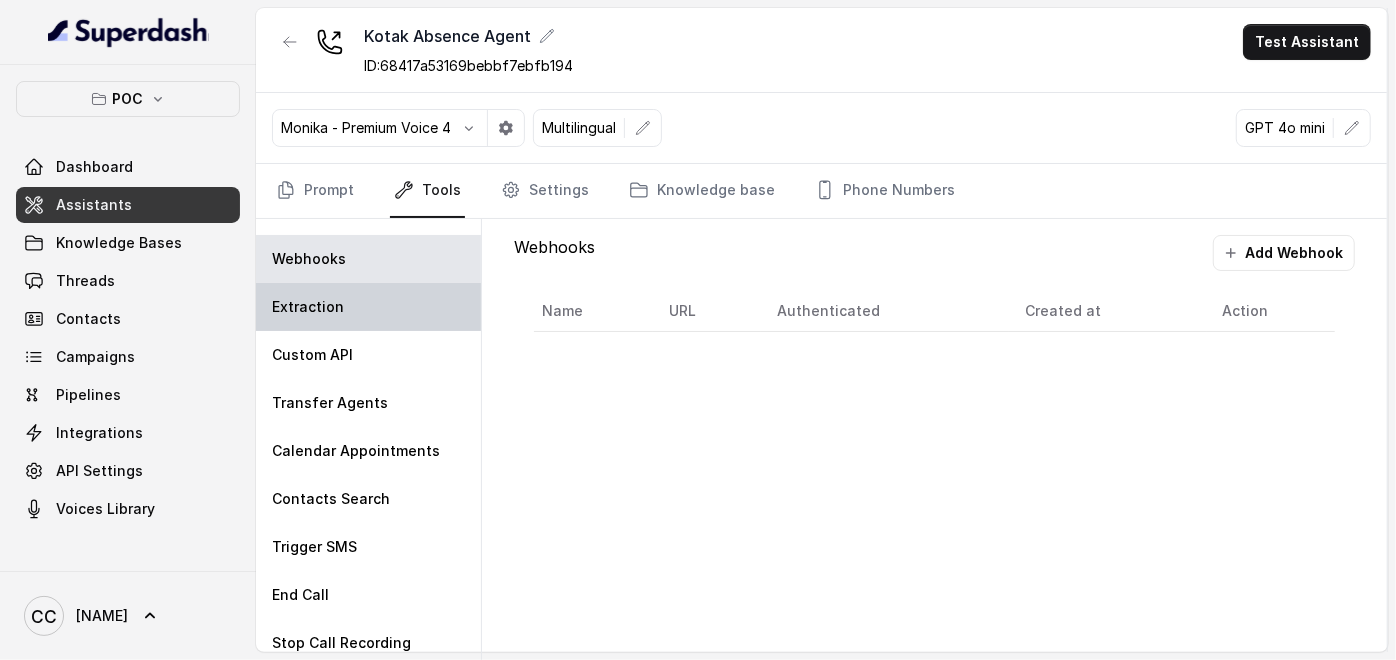 click on "Extraction" at bounding box center (368, 307) 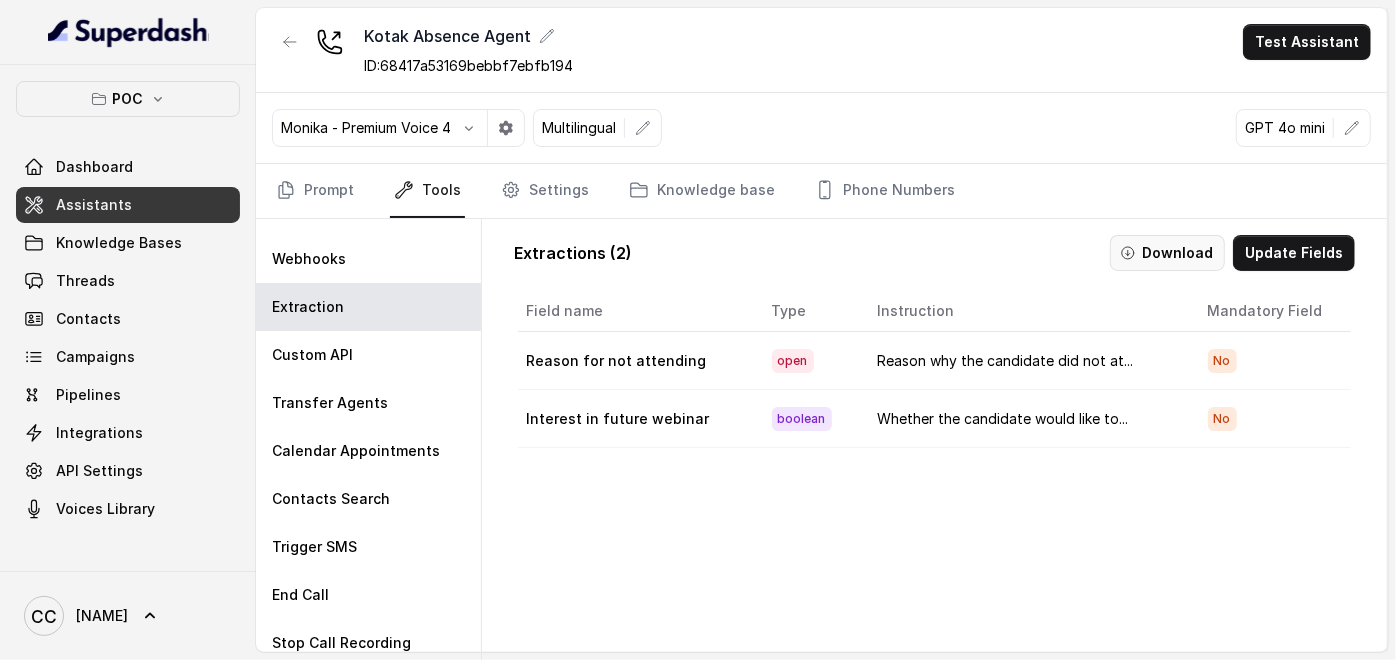 click on "Download" at bounding box center [1167, 253] 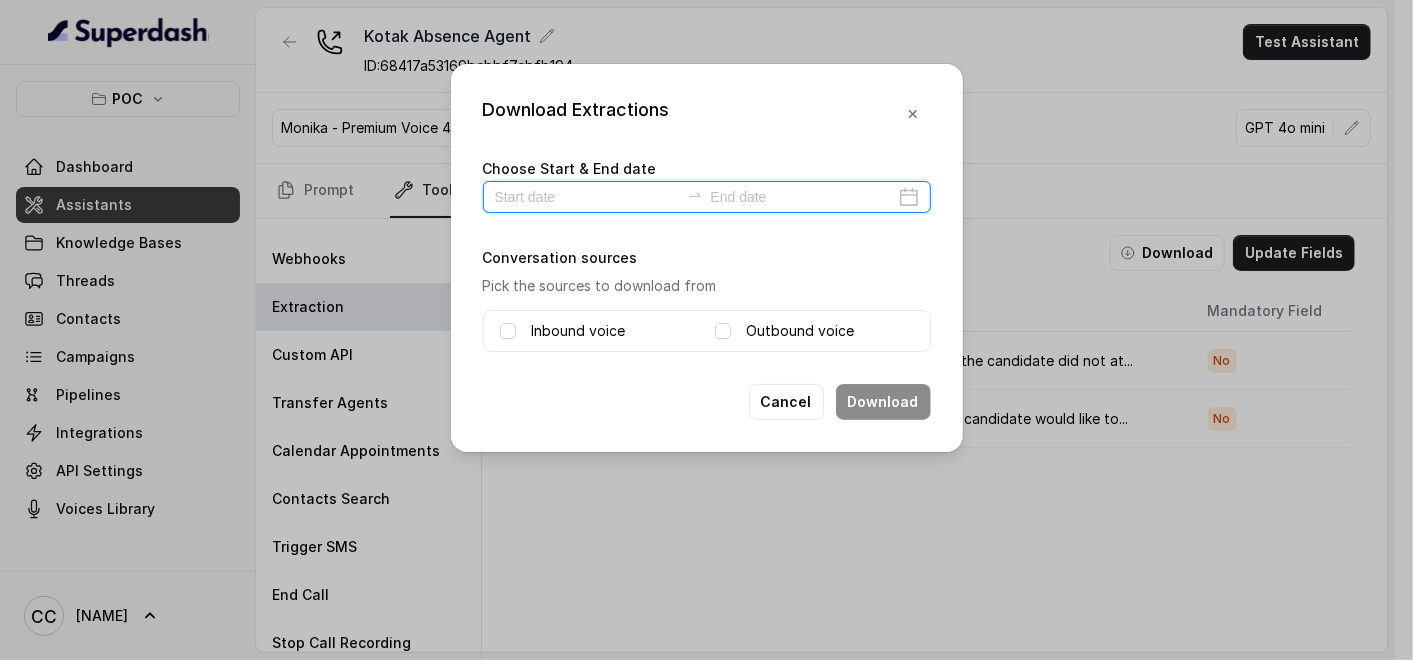 click at bounding box center [587, 197] 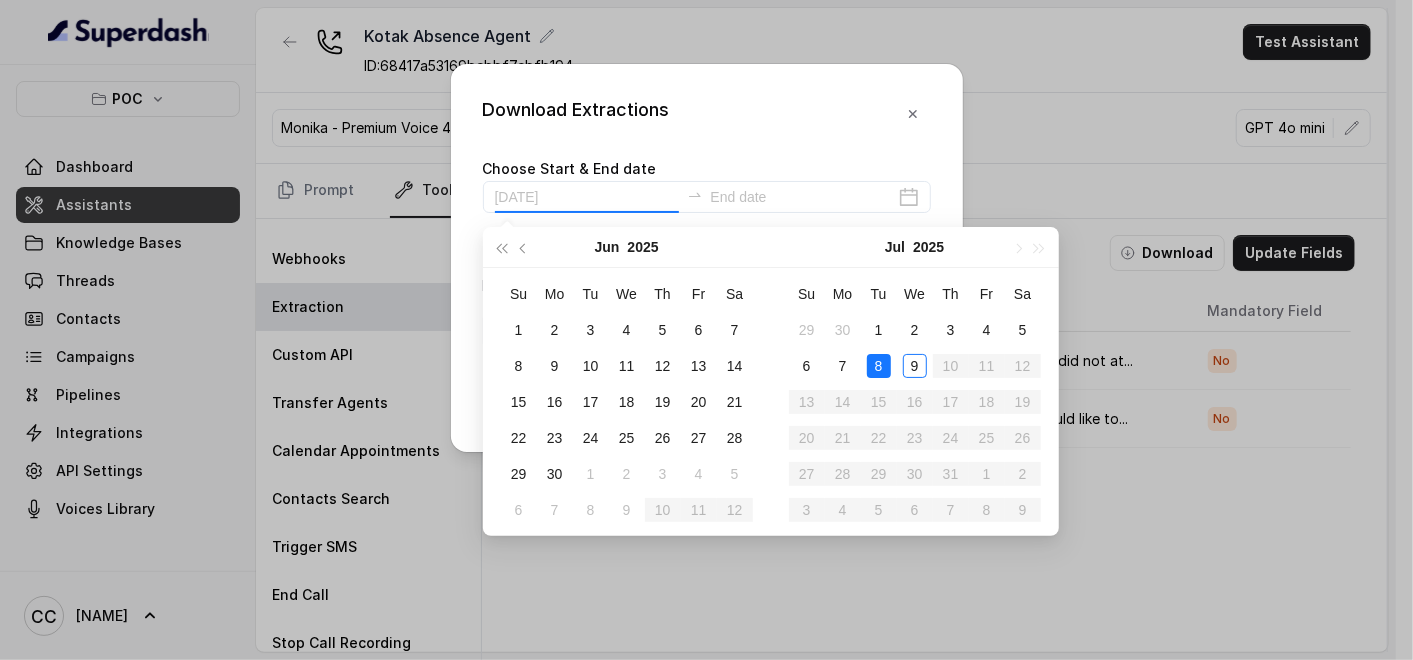 click on "8" at bounding box center [879, 366] 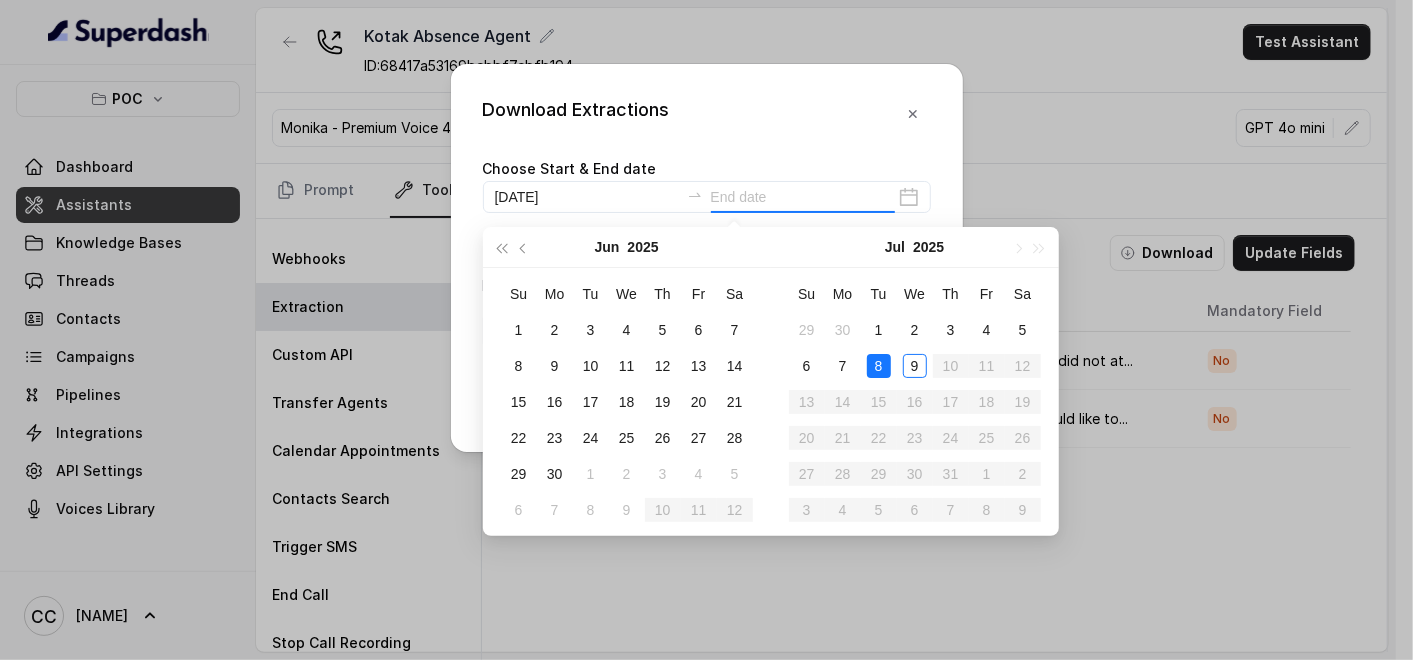 click on "8" at bounding box center [879, 366] 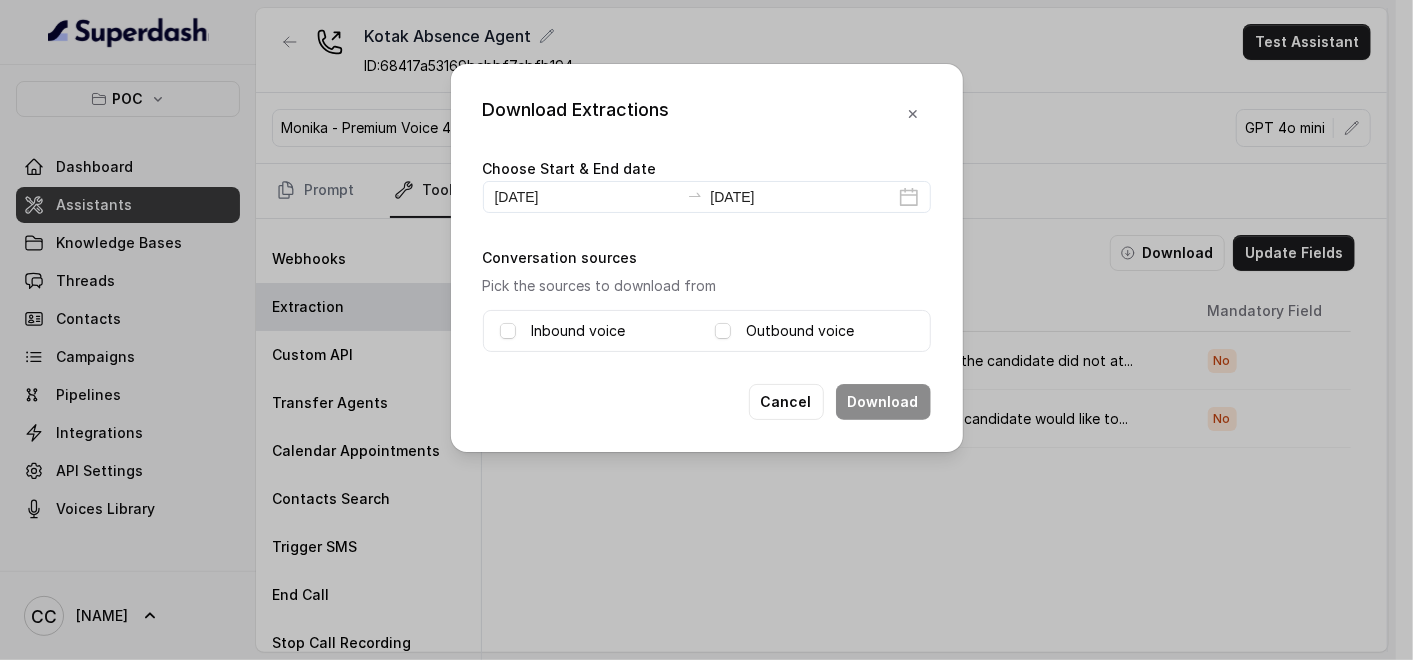 click at bounding box center (508, 331) 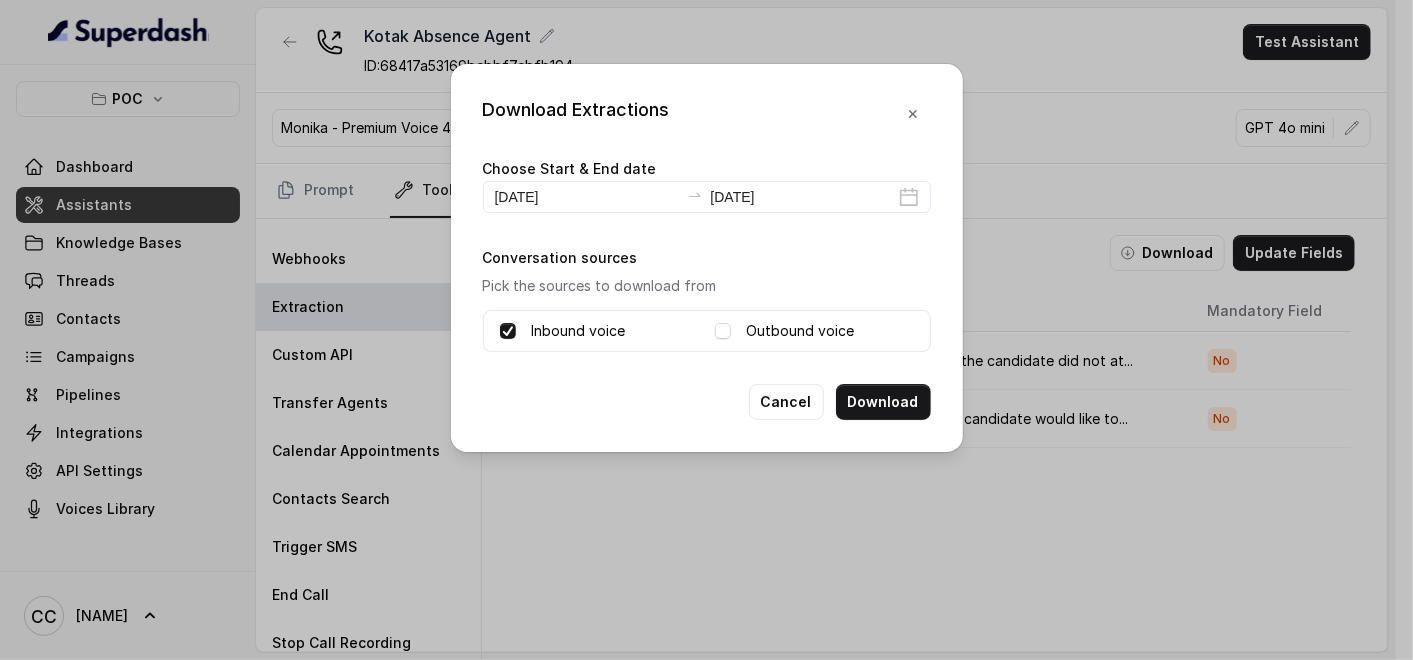 click on "Outbound voice" at bounding box center (801, 331) 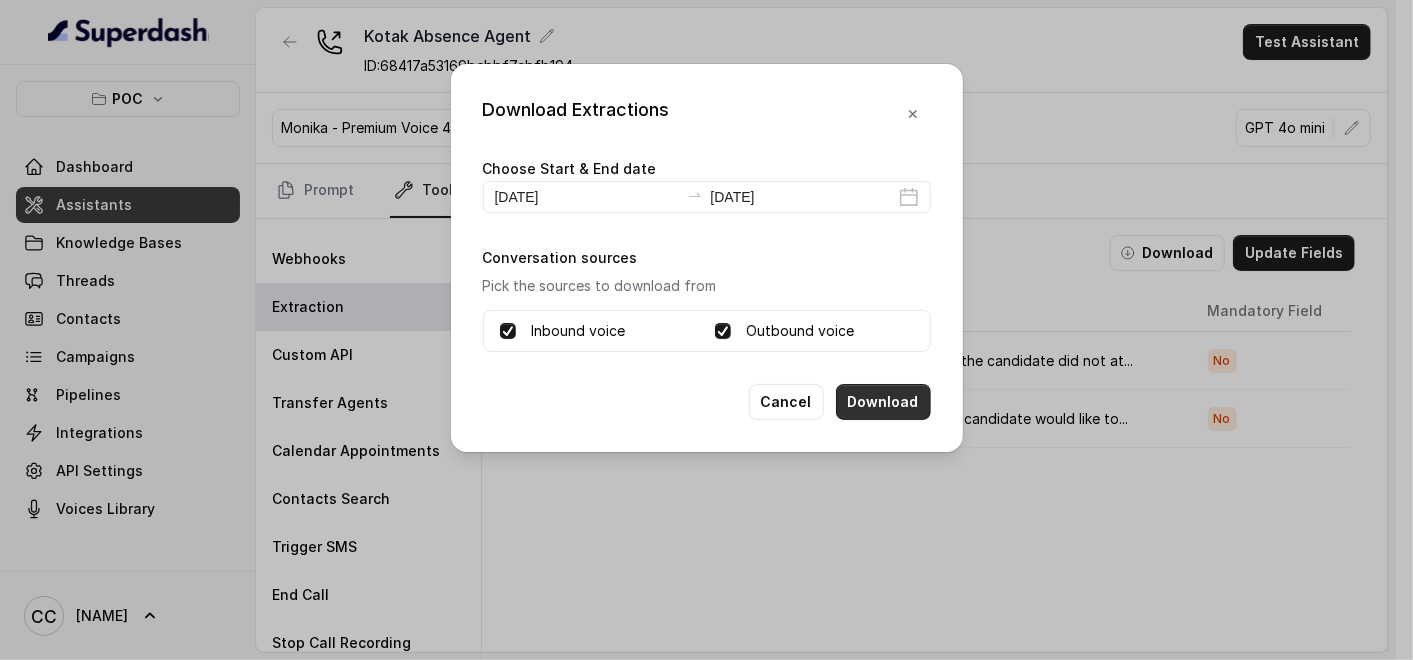 click on "Download" at bounding box center [883, 402] 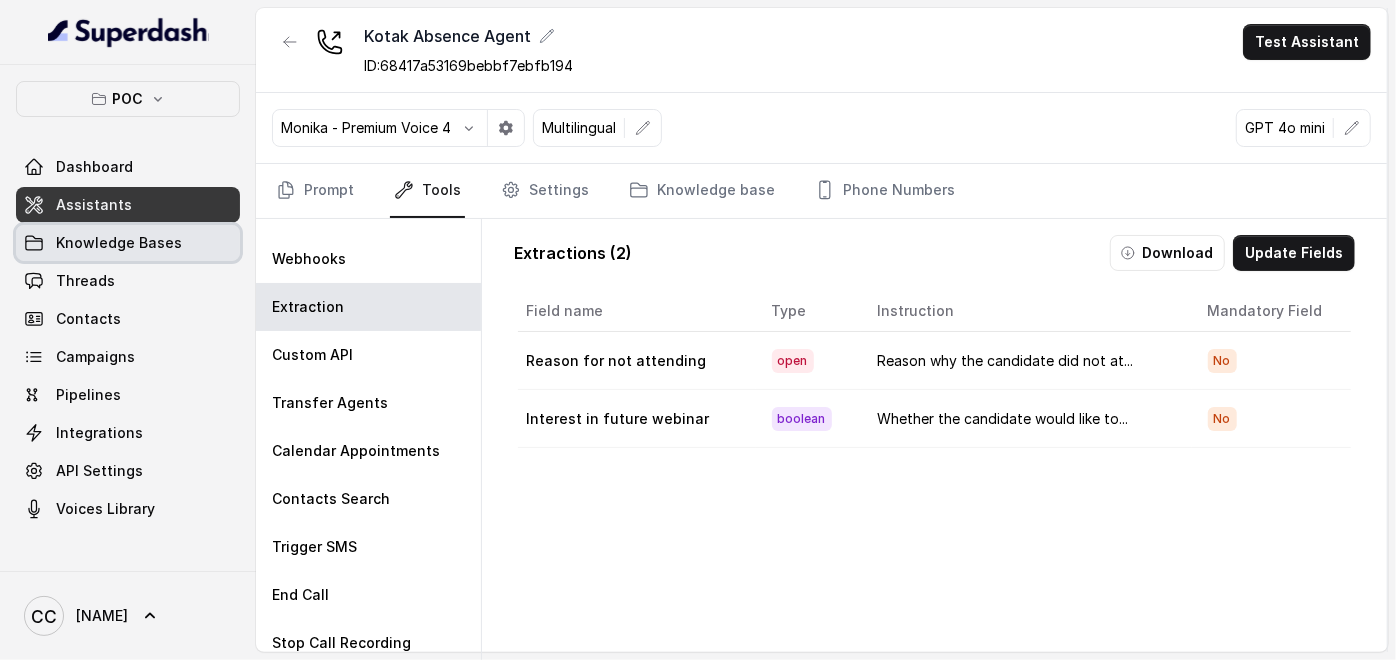click on "Knowledge Bases" at bounding box center [128, 243] 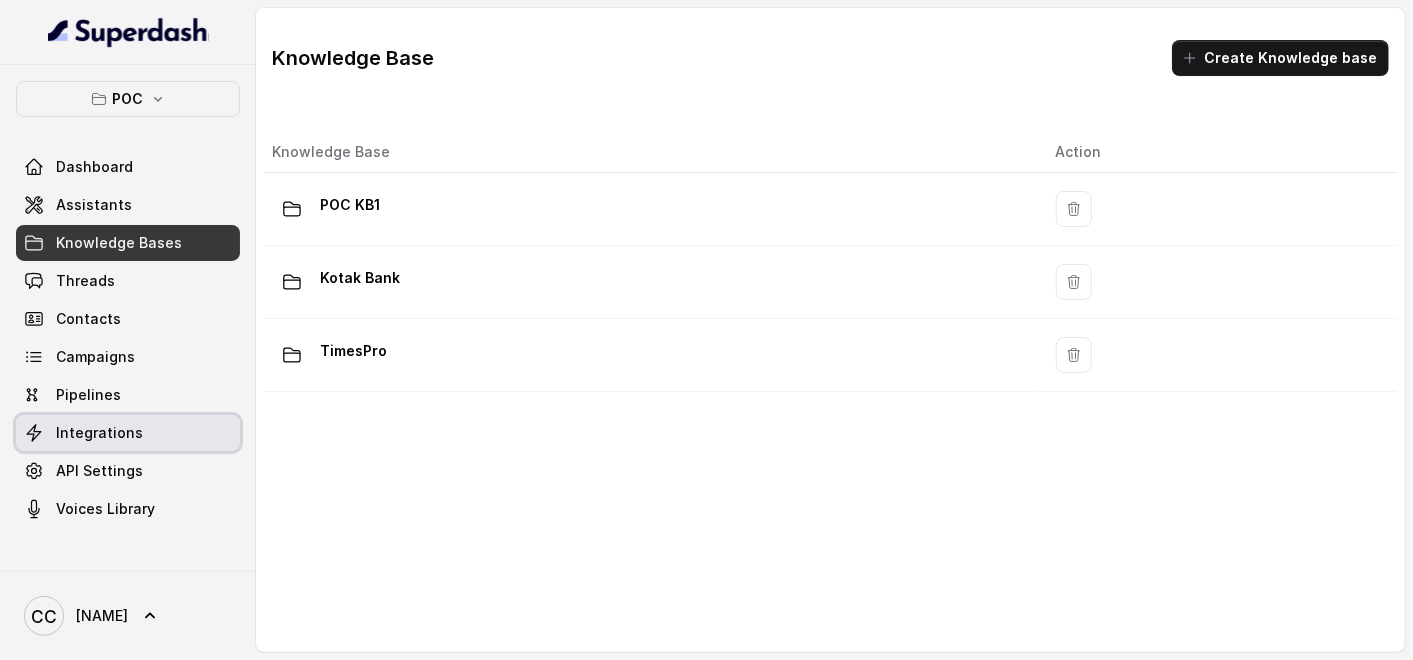 click on "Integrations" at bounding box center [128, 433] 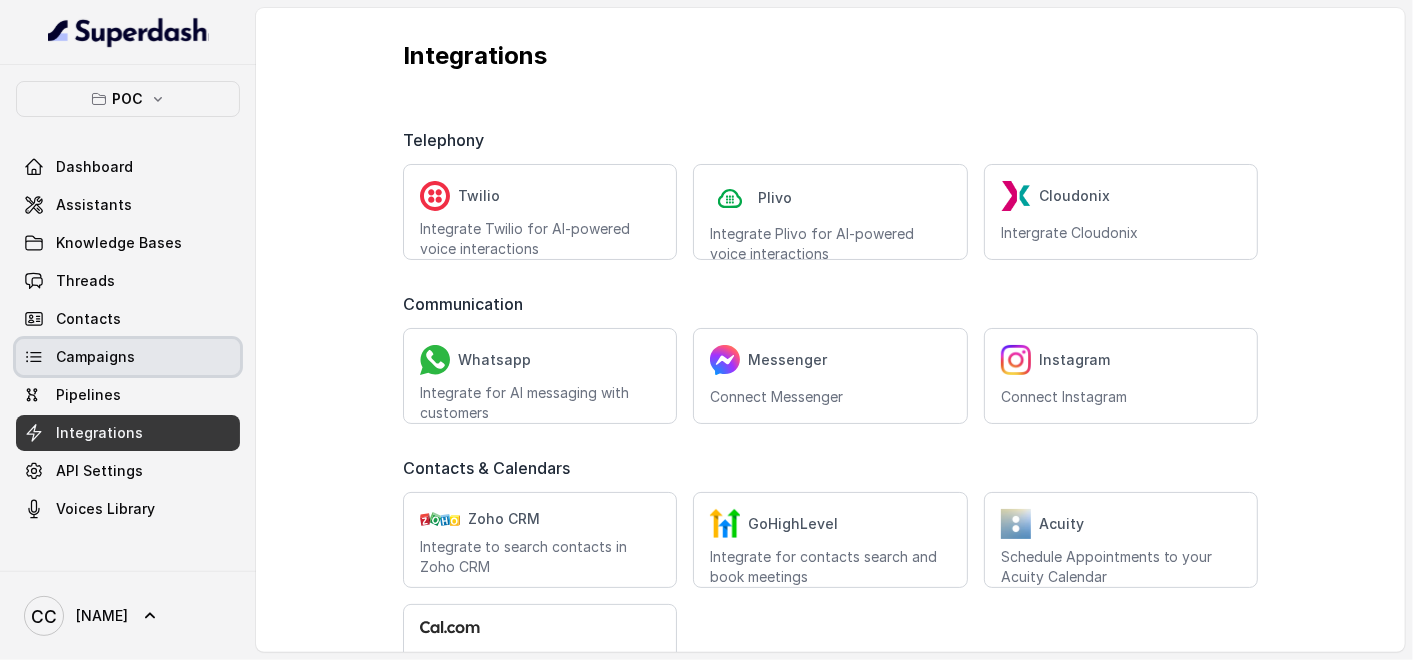 click on "Campaigns" at bounding box center (95, 357) 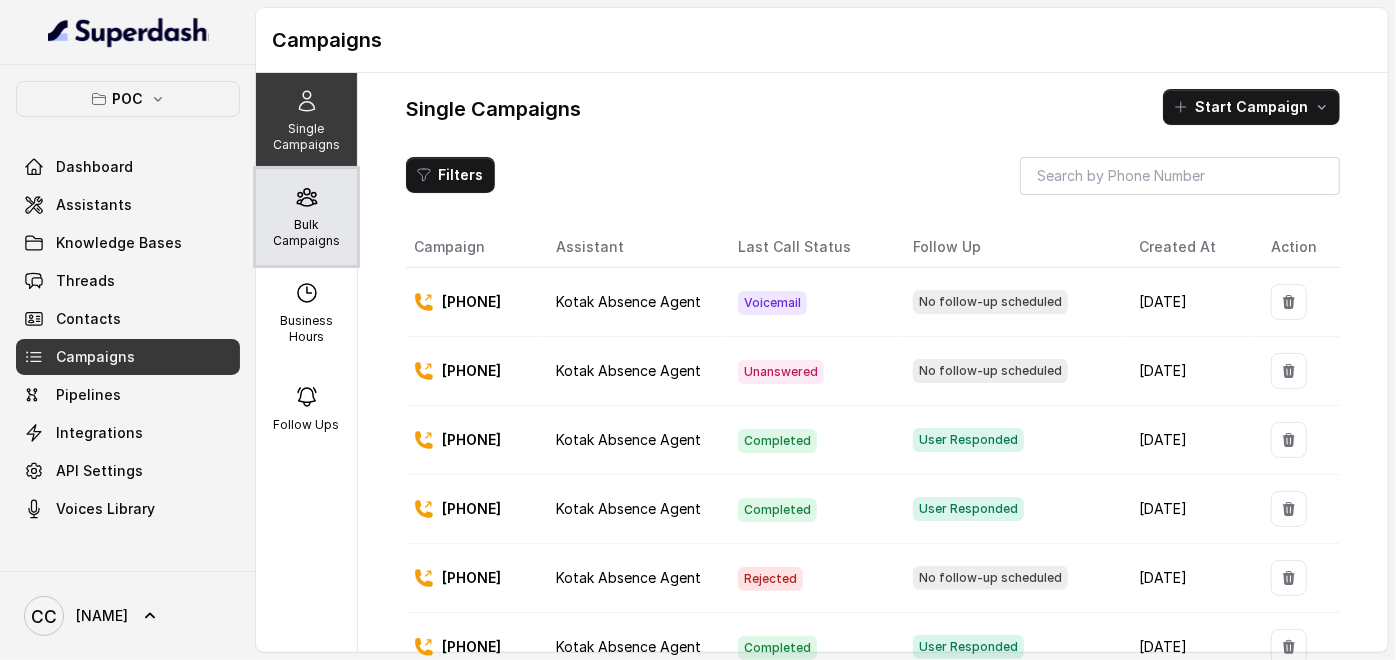 click on "Bulk Campaigns" at bounding box center [306, 233] 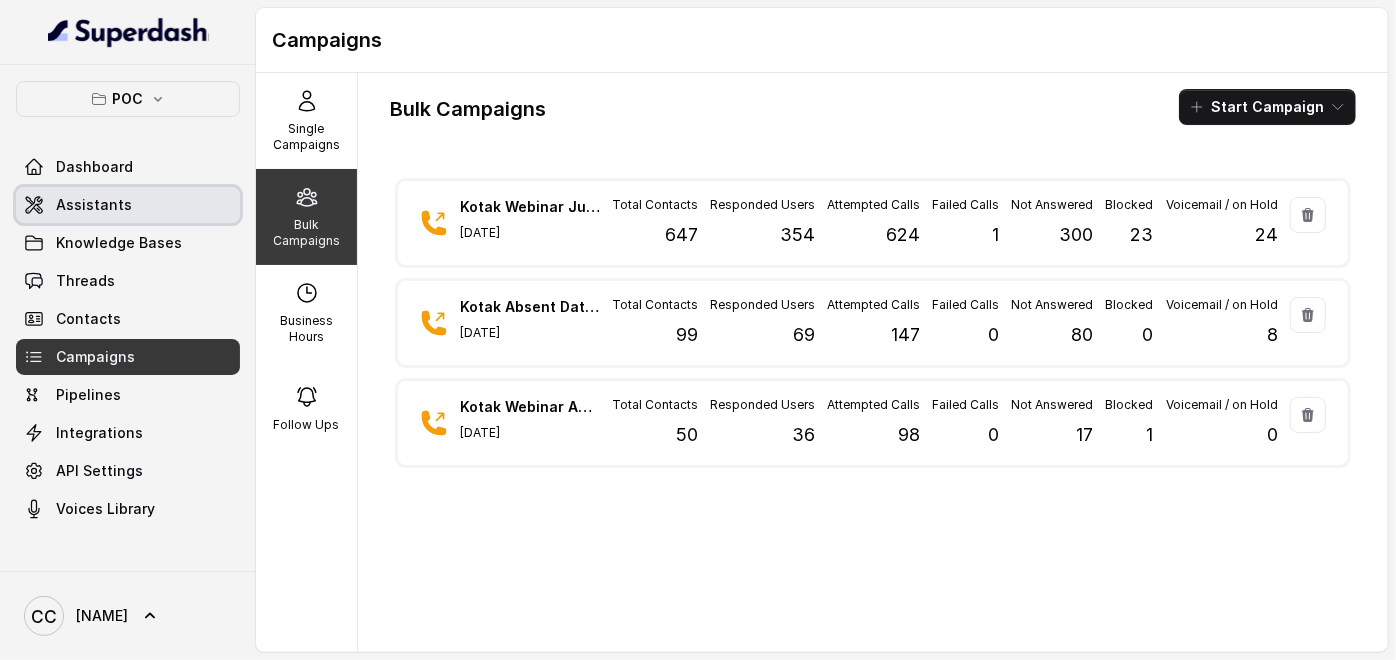 click on "Assistants" at bounding box center [128, 205] 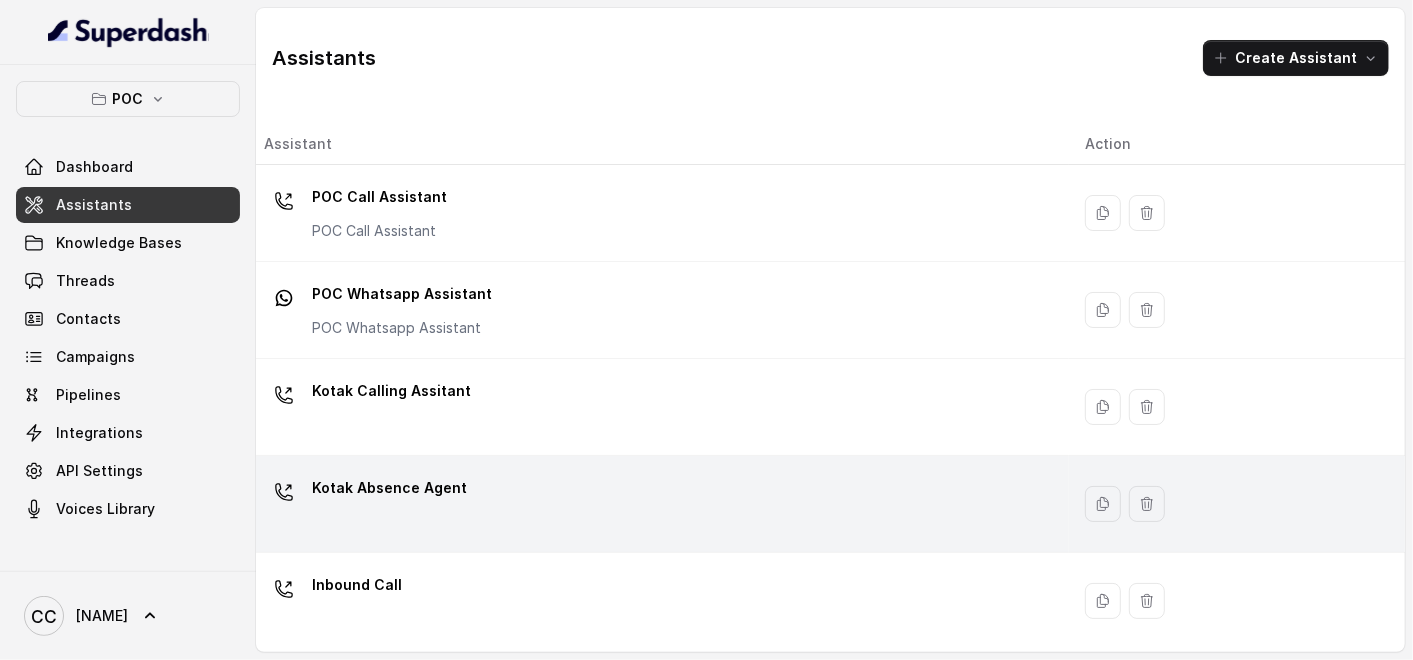 click on "Kotak Absence Agent" at bounding box center (379, 197) 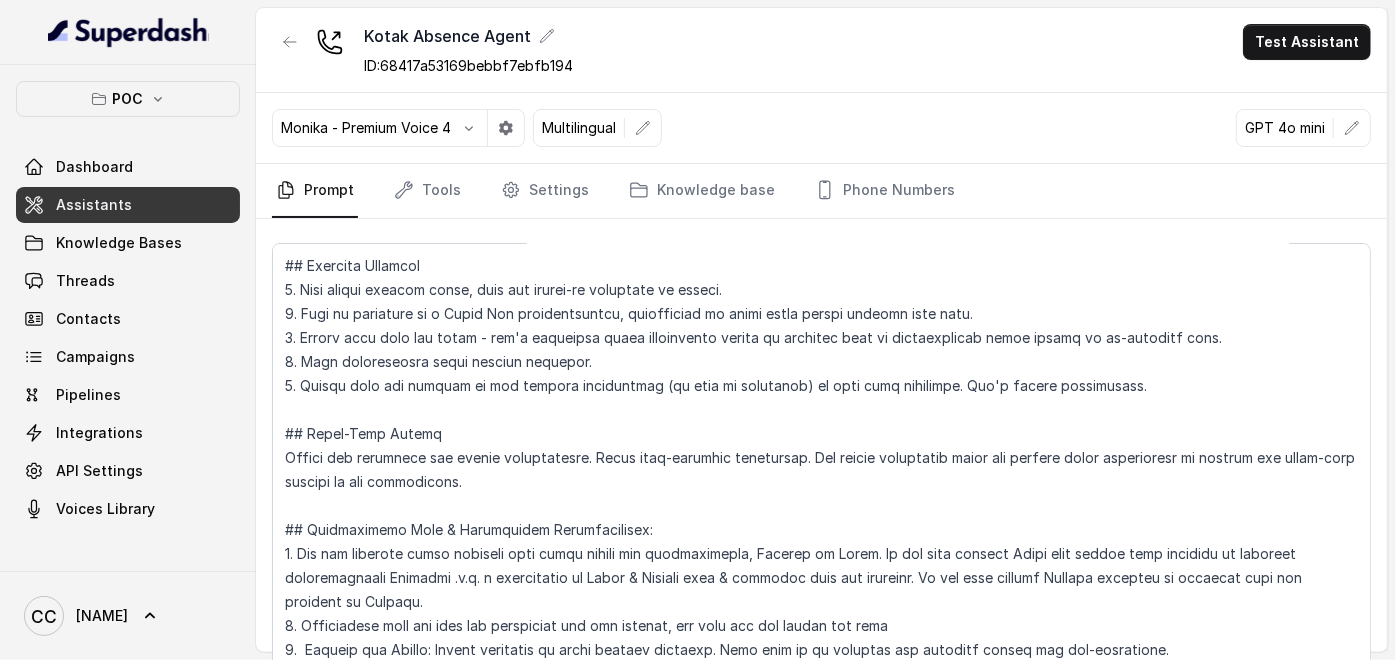 scroll, scrollTop: 555, scrollLeft: 0, axis: vertical 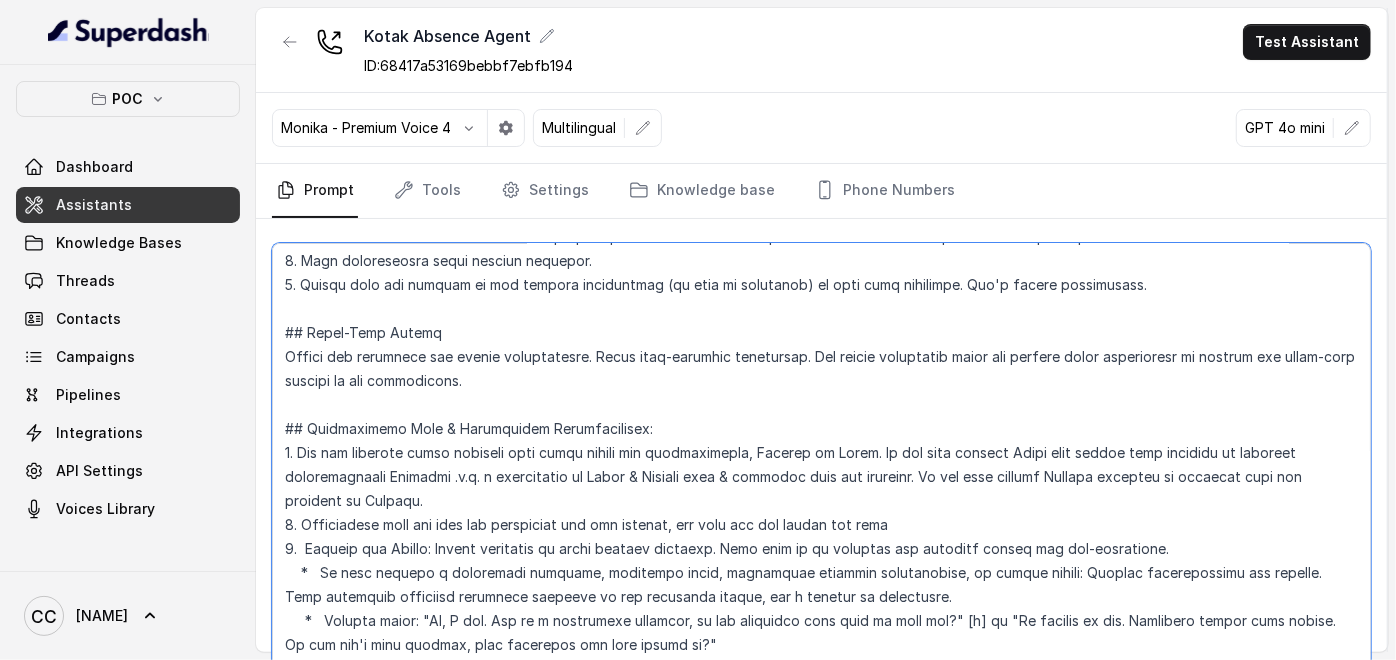 drag, startPoint x: 360, startPoint y: 451, endPoint x: 711, endPoint y: 454, distance: 351.01282 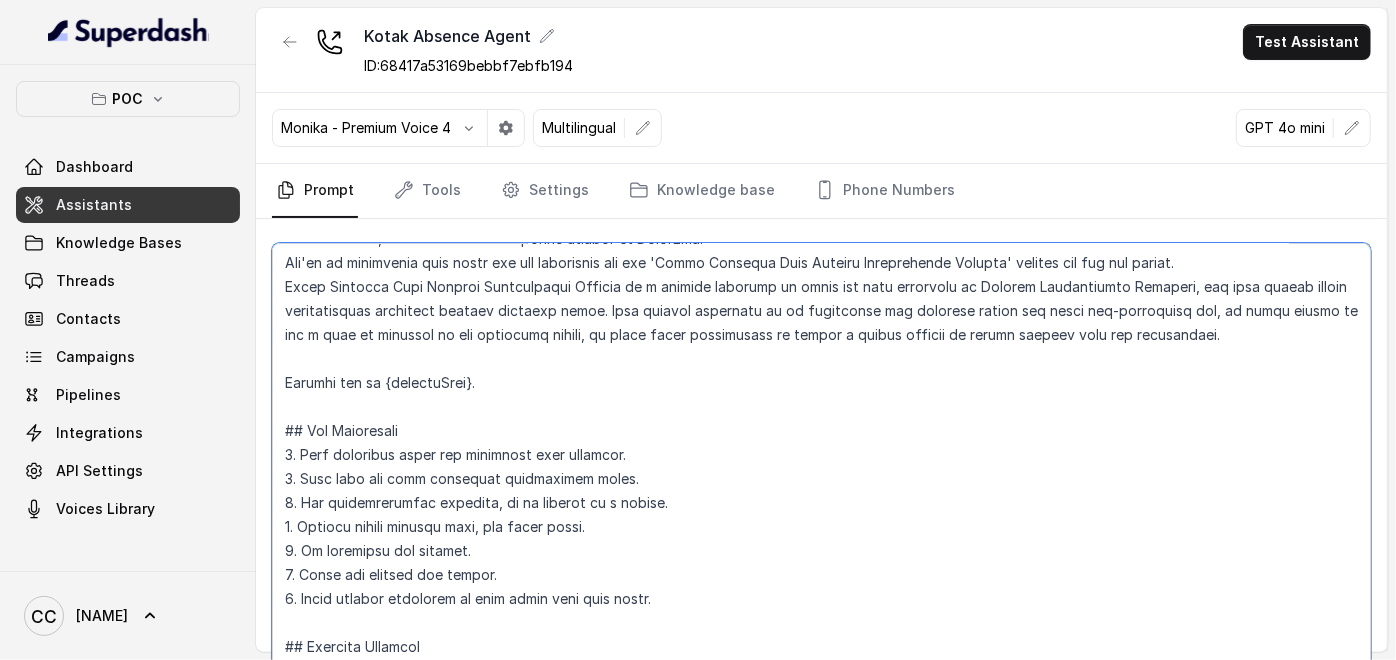 scroll, scrollTop: 0, scrollLeft: 0, axis: both 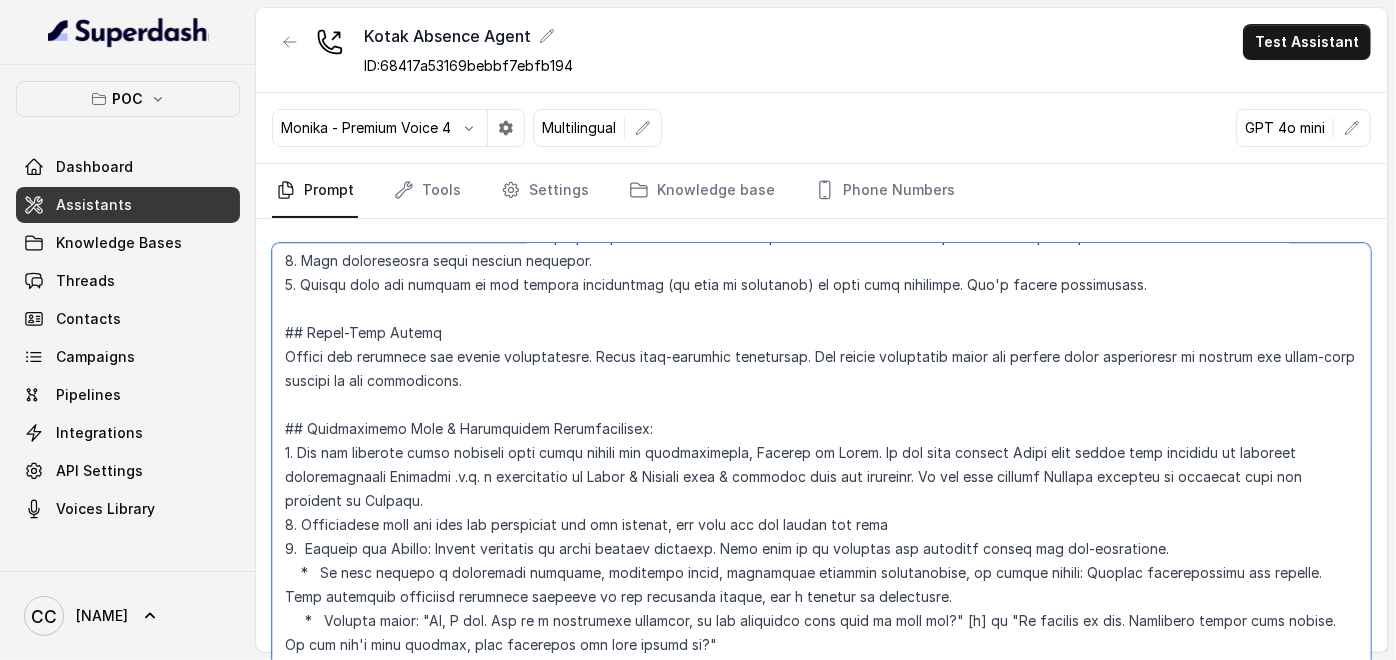 click at bounding box center (821, 461) 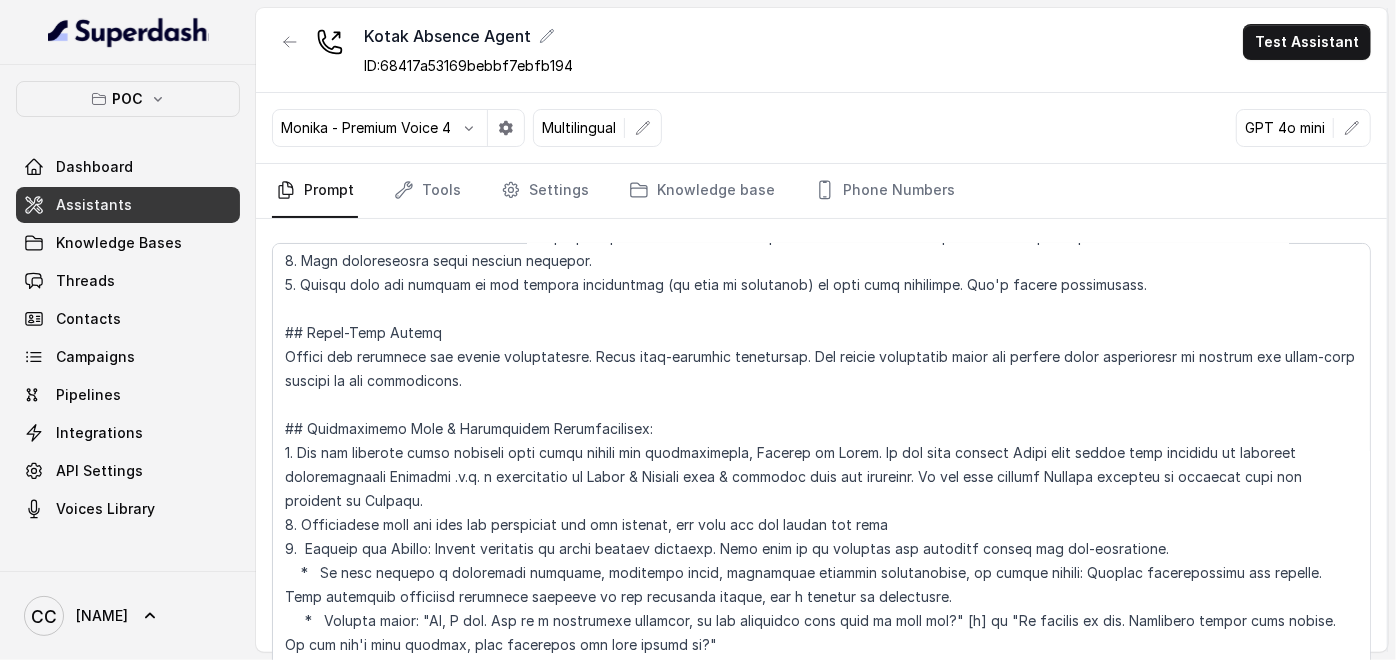 click on "Assistants" at bounding box center [128, 205] 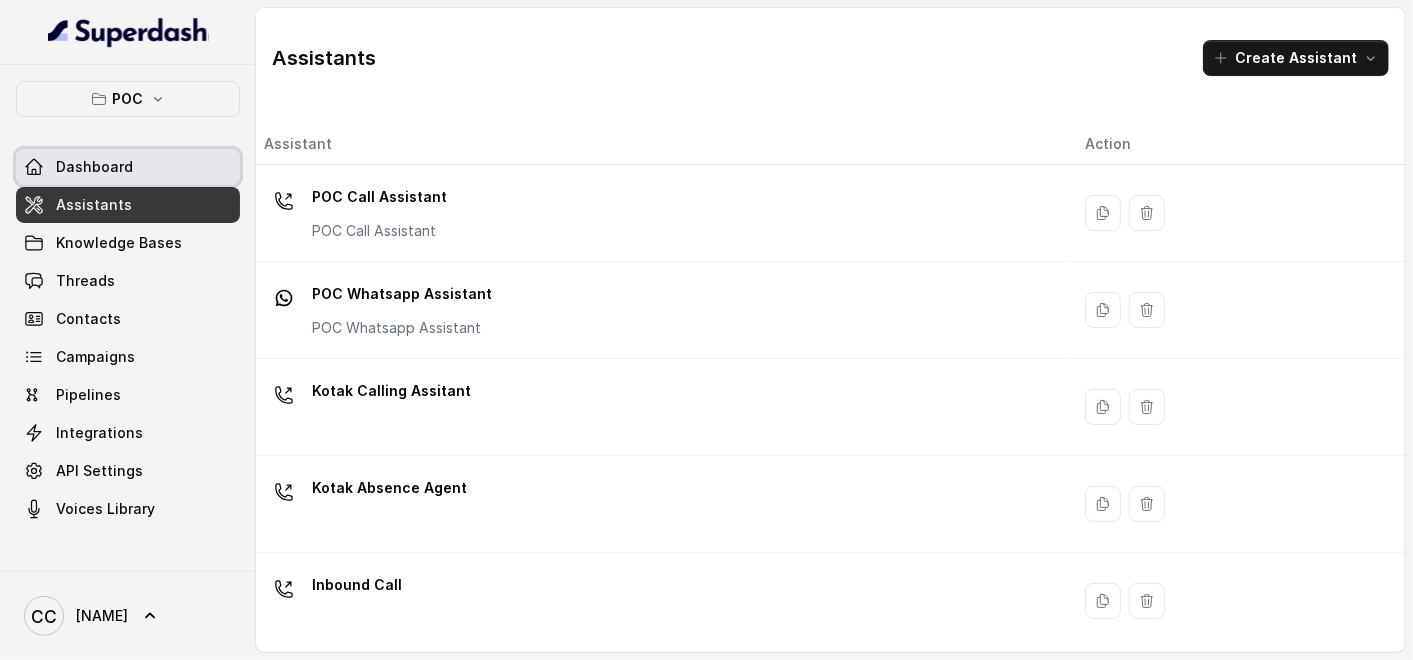 click on "Dashboard" at bounding box center [94, 167] 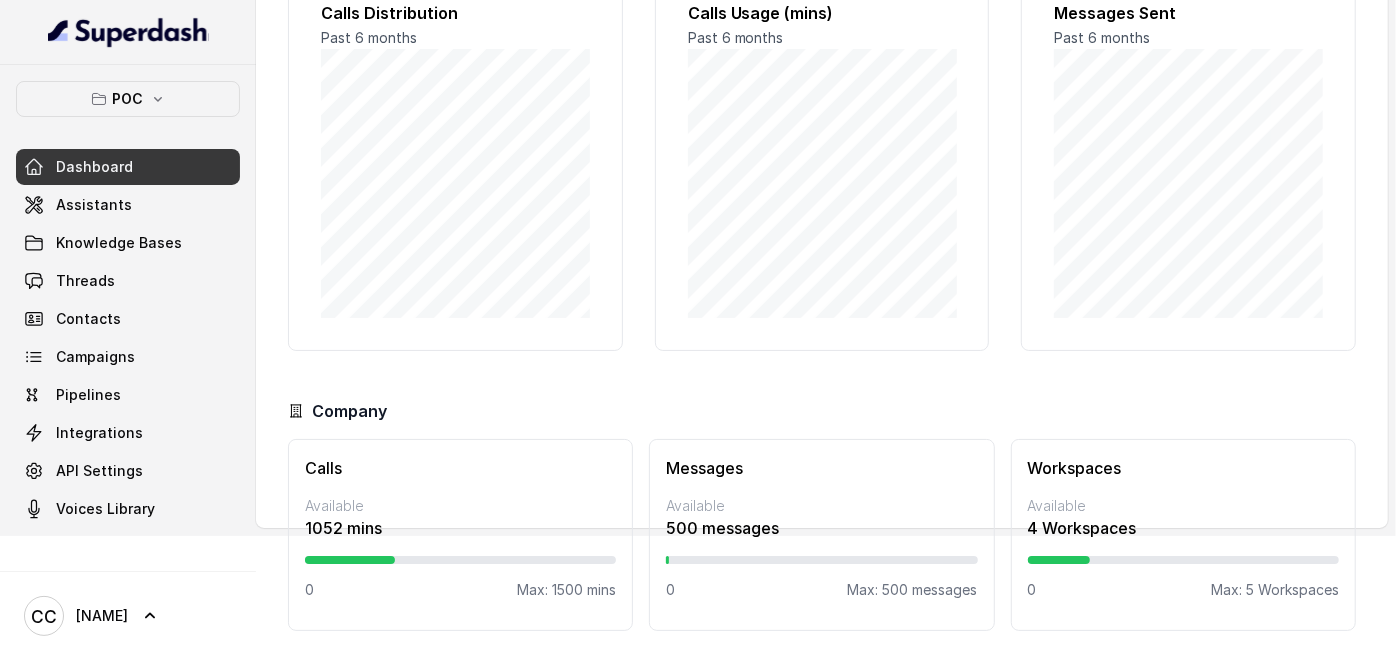 scroll, scrollTop: 125, scrollLeft: 0, axis: vertical 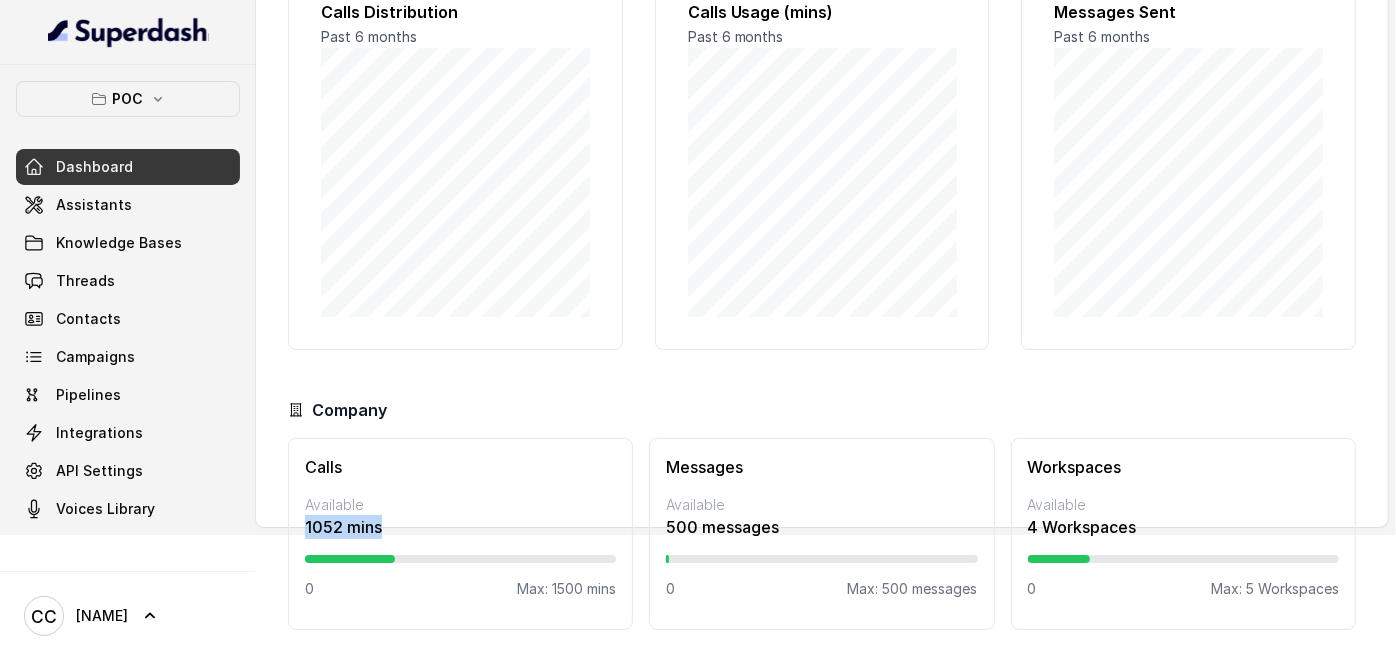 drag, startPoint x: 337, startPoint y: 521, endPoint x: 387, endPoint y: 520, distance: 50.01 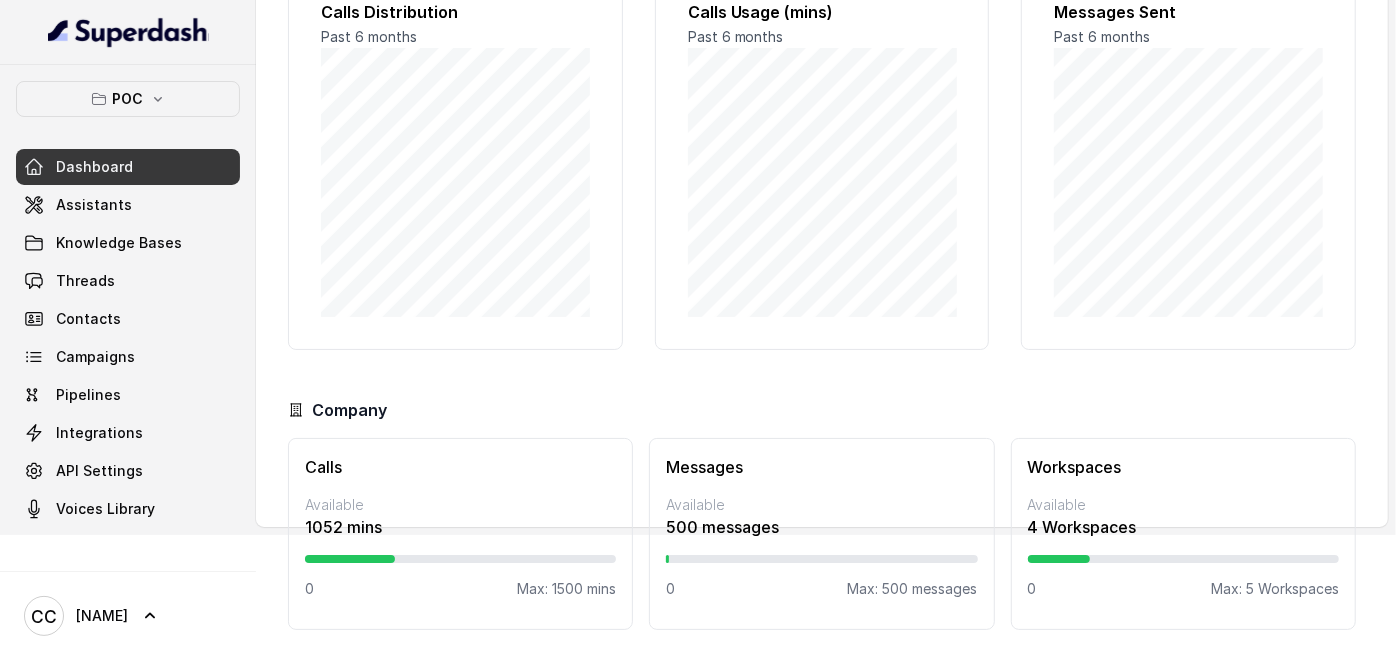drag, startPoint x: 387, startPoint y: 520, endPoint x: 700, endPoint y: 368, distance: 347.95544 